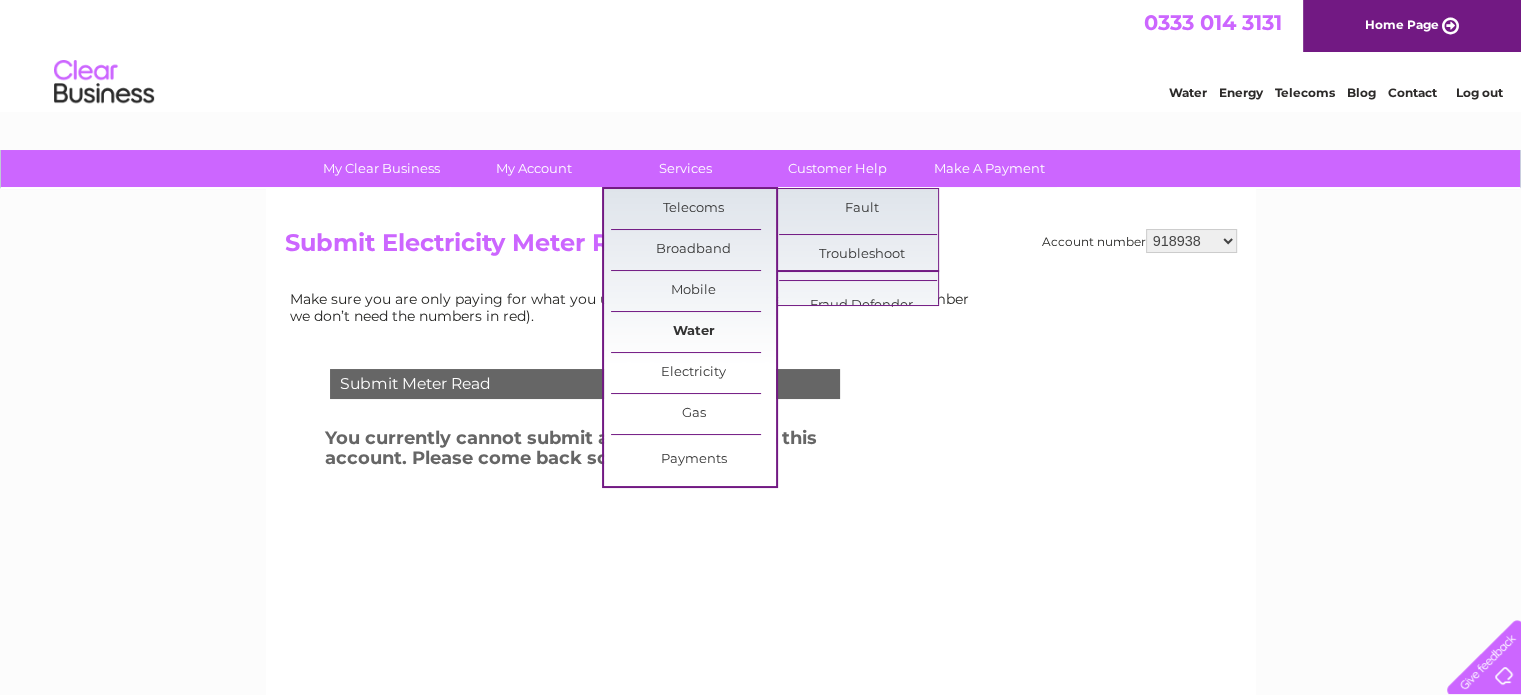 scroll, scrollTop: 0, scrollLeft: 0, axis: both 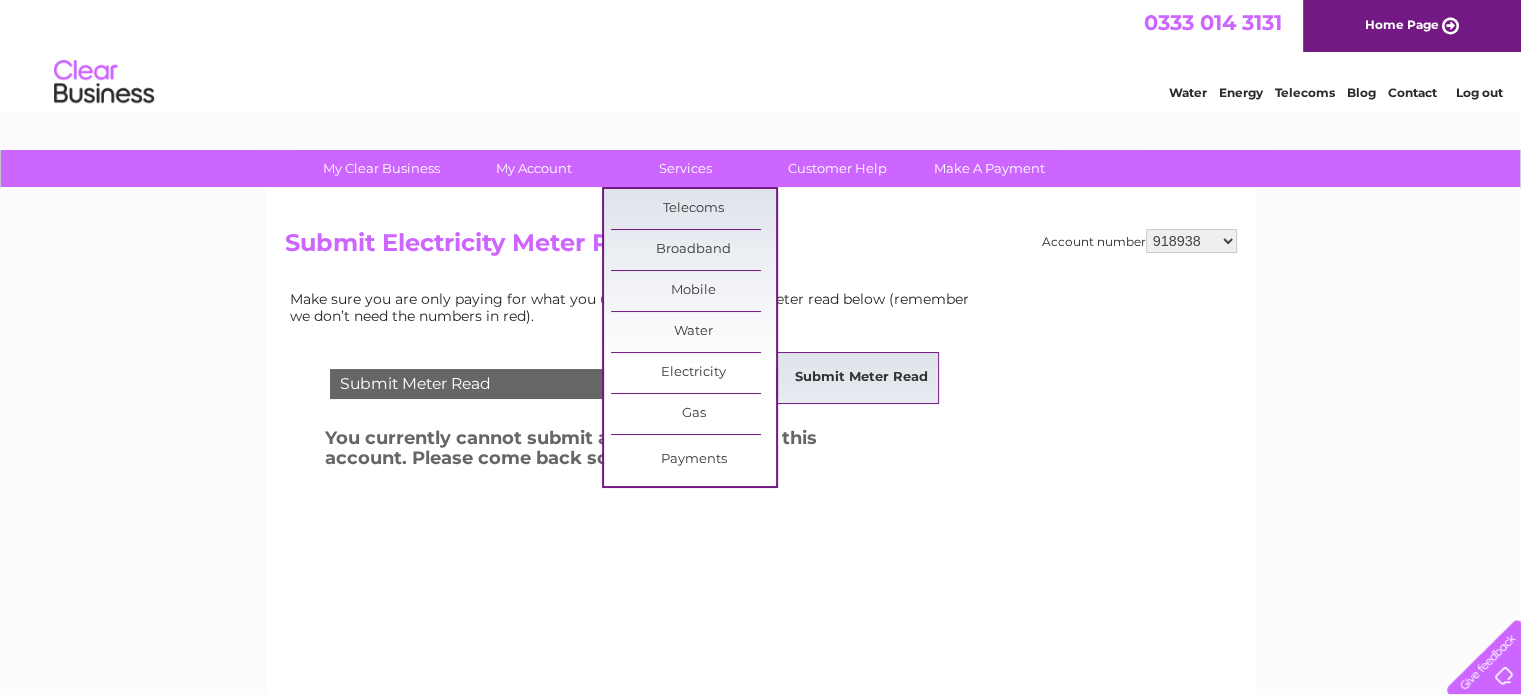 click on "Submit Meter Read" at bounding box center [861, 378] 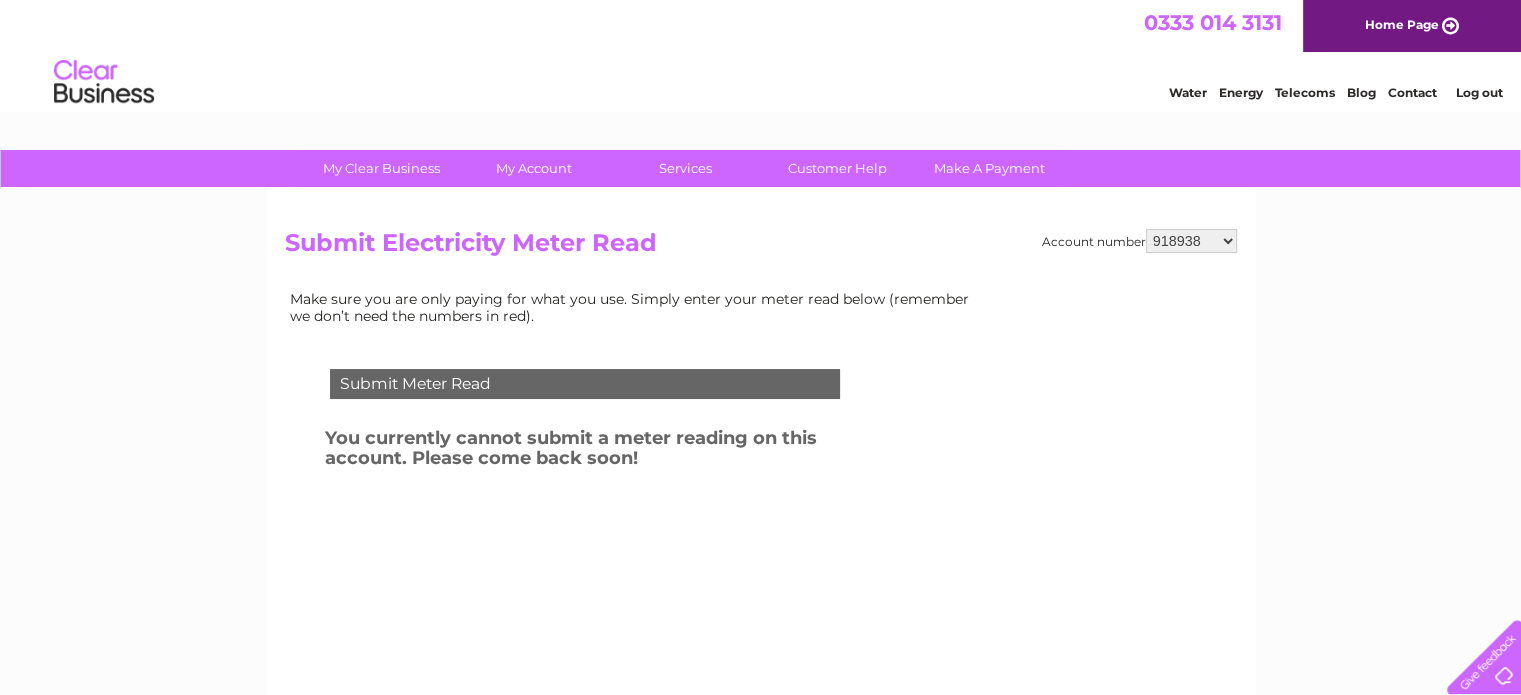 scroll, scrollTop: 0, scrollLeft: 0, axis: both 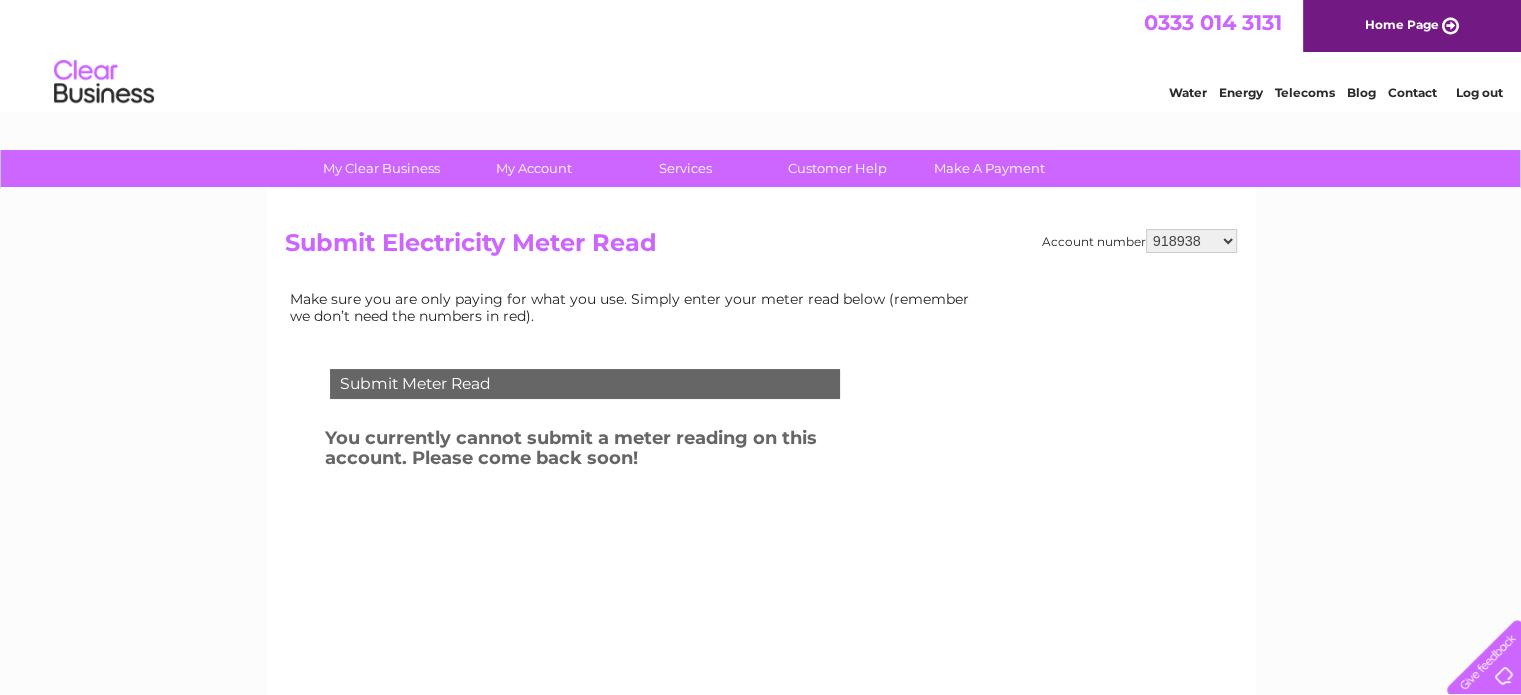 select on "941698" 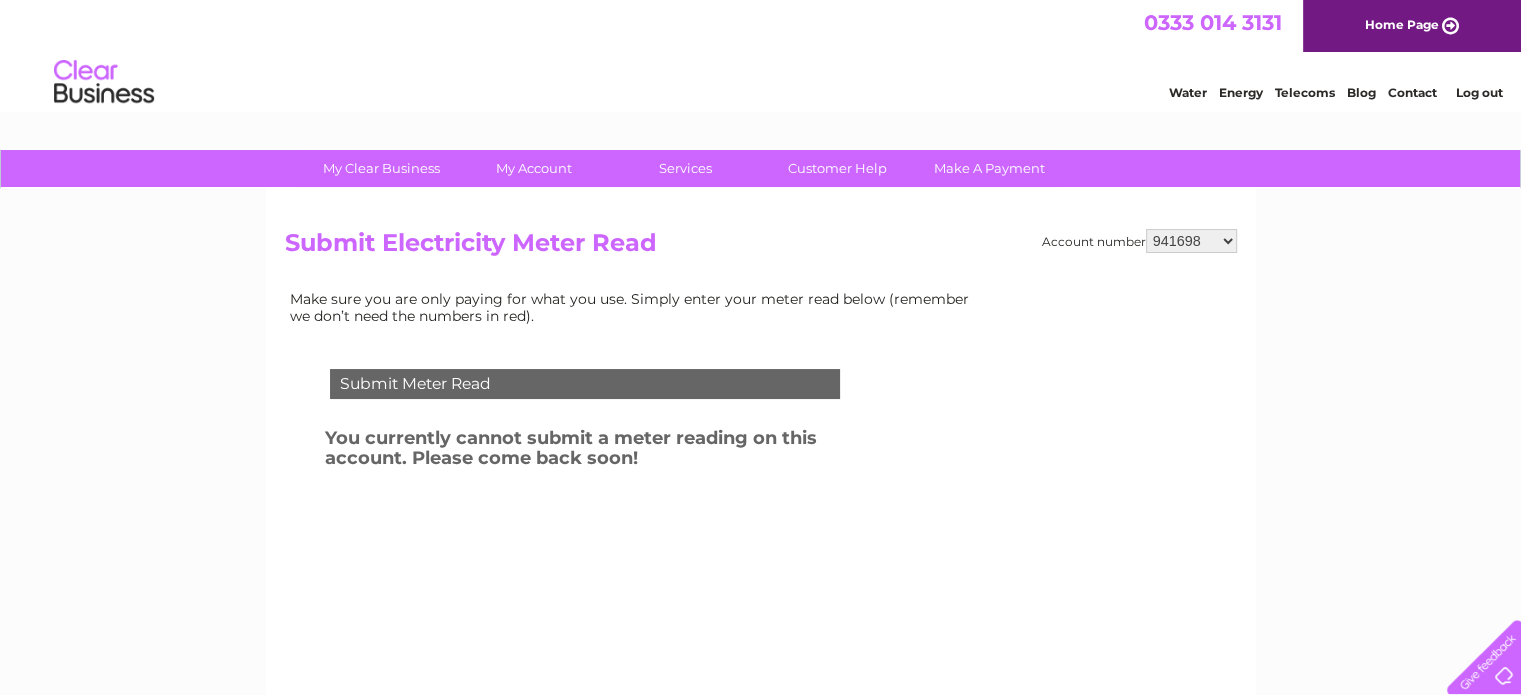 click on "918938
927106
930247
934594
934597
941698
979159
989143
994306
1094838
1096227
1104726
1134318
1134853
1139327
1140013
1140304
1142816
30266118
30266119
30271444
30274533
30283766
30302318
30307420" at bounding box center (1191, 241) 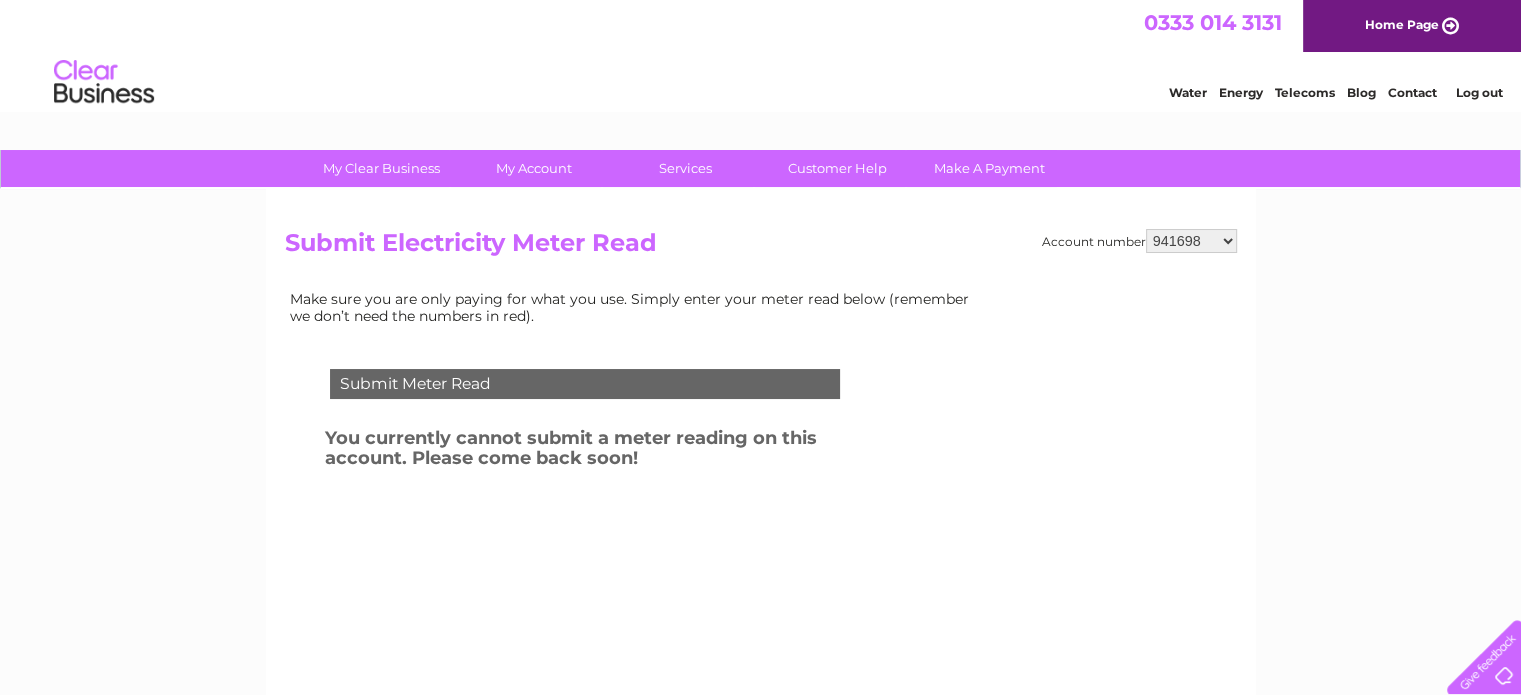 scroll, scrollTop: 0, scrollLeft: 0, axis: both 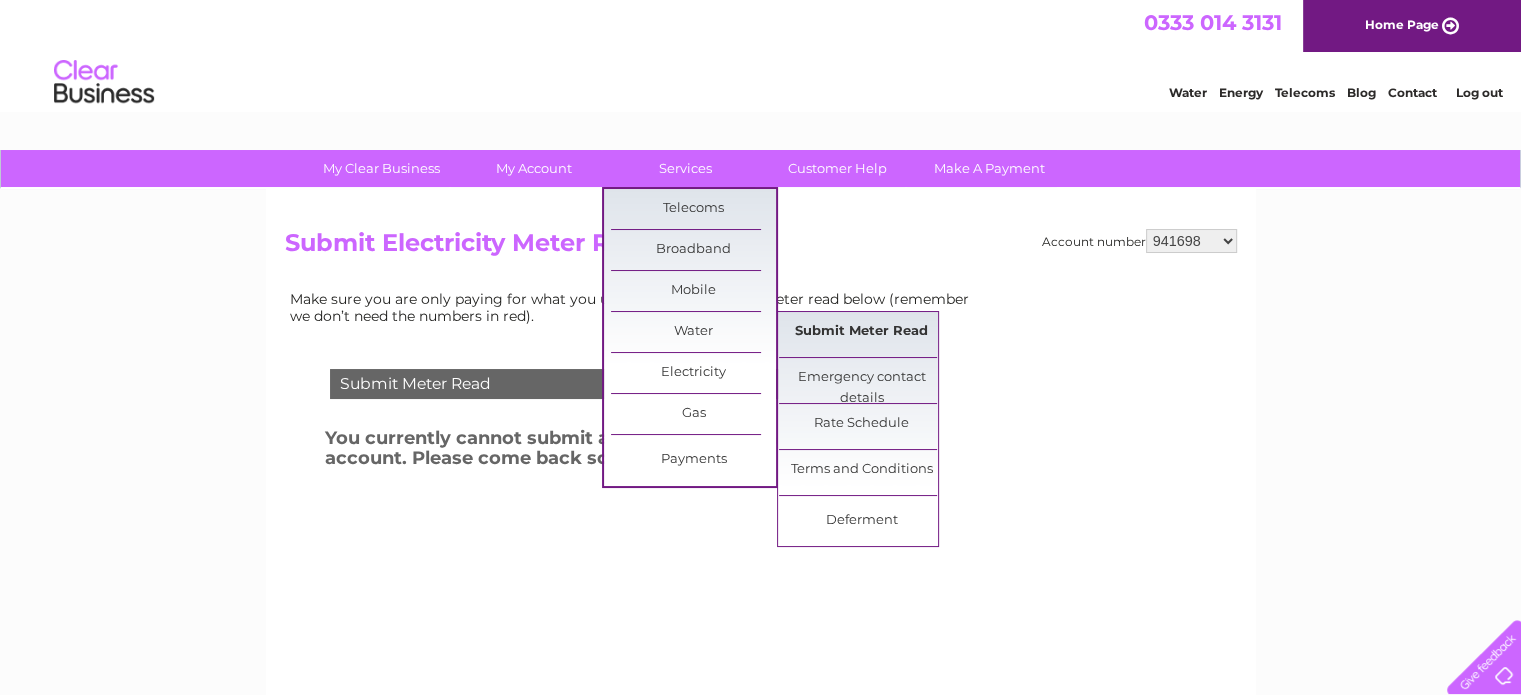 click on "Submit Meter Read" at bounding box center [861, 332] 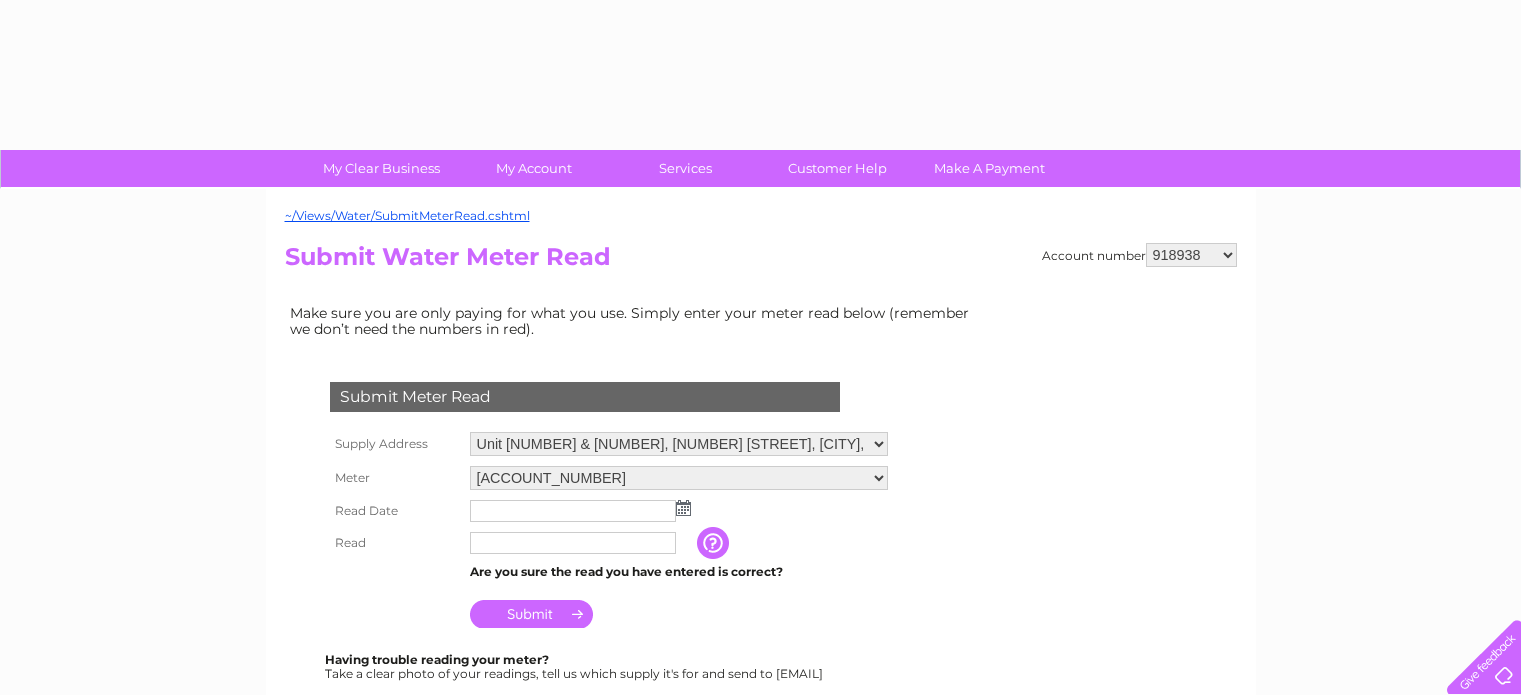 scroll, scrollTop: 0, scrollLeft: 0, axis: both 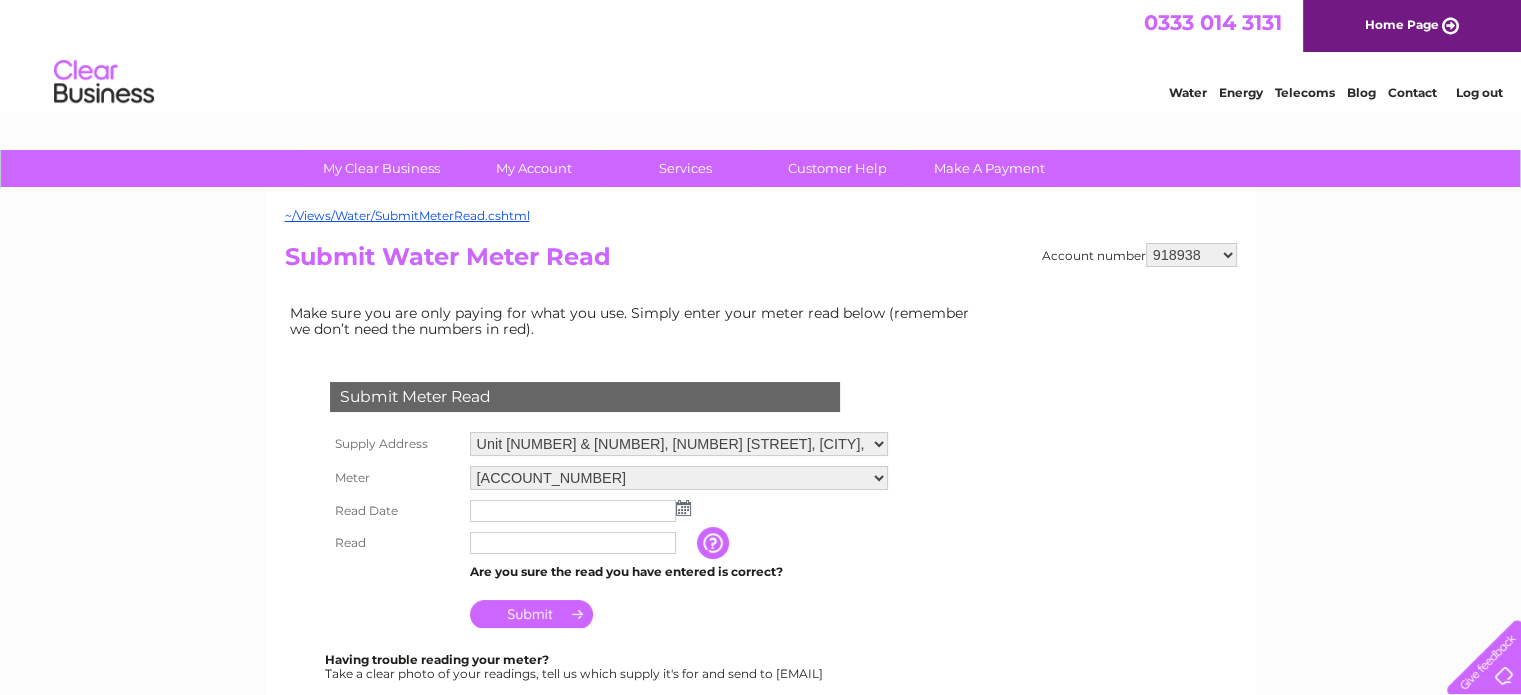 click on "~/Views/Water/SubmitMeterRead.cshtml
Account number    918938
927106
930247
934594
934597
941698
979159
989143
994306
1094838
1096227
1104726
1134318
1134853
1139327
1140013
1140304
1142816
30266118
30266119
30271444
30274533
30283766
30302318
30307420
Submit Water Meter Read
Make sure you are only paying for what you use. Simply enter your meter read below (remember we don’t need the numbers in red).
Submit Meter Read
Meter" at bounding box center [761, 586] 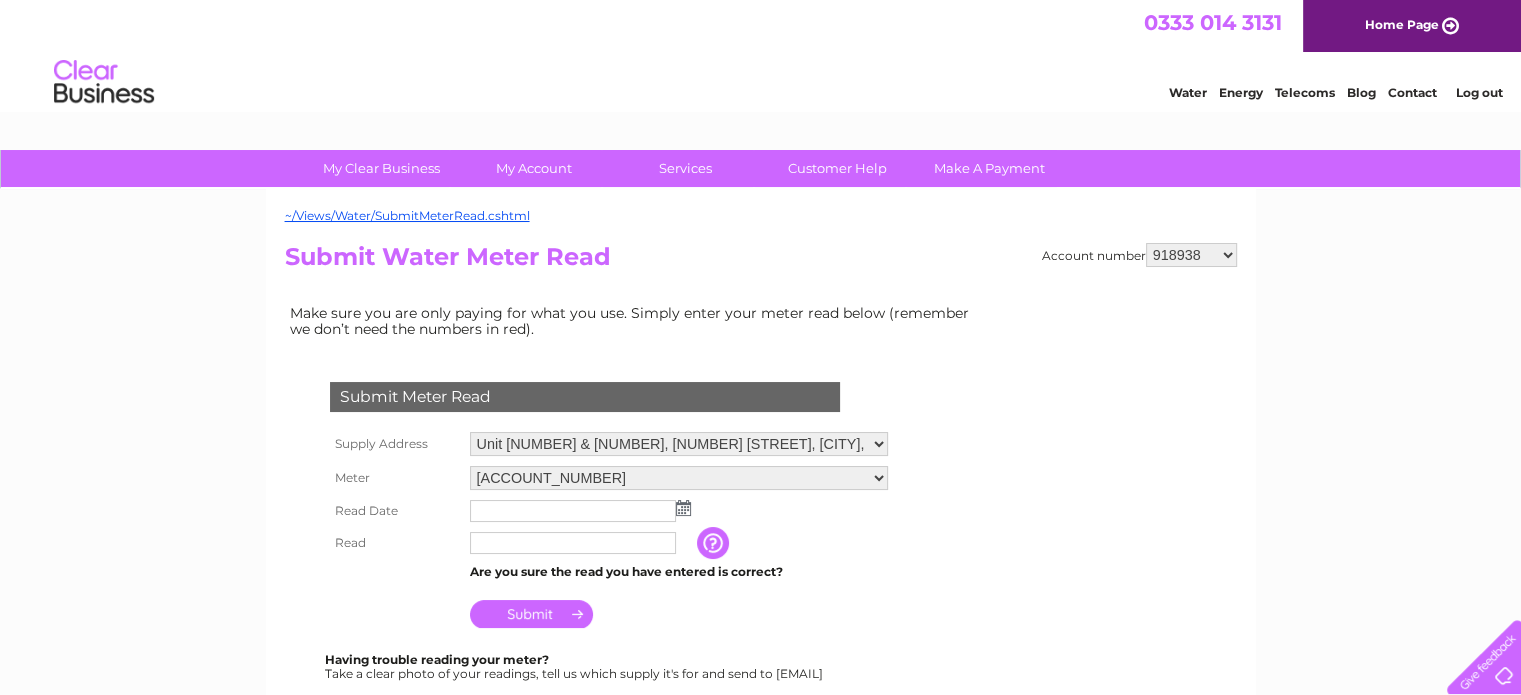 click on "918938
927106
930247
934594
934597
941698
979159
989143
994306
1094838
1096227
1104726
1134318
1134853
1139327
1140013
1140304
1142816
30266118
30266119
30271444
30274533
30283766
30302318
30307420" at bounding box center [1191, 255] 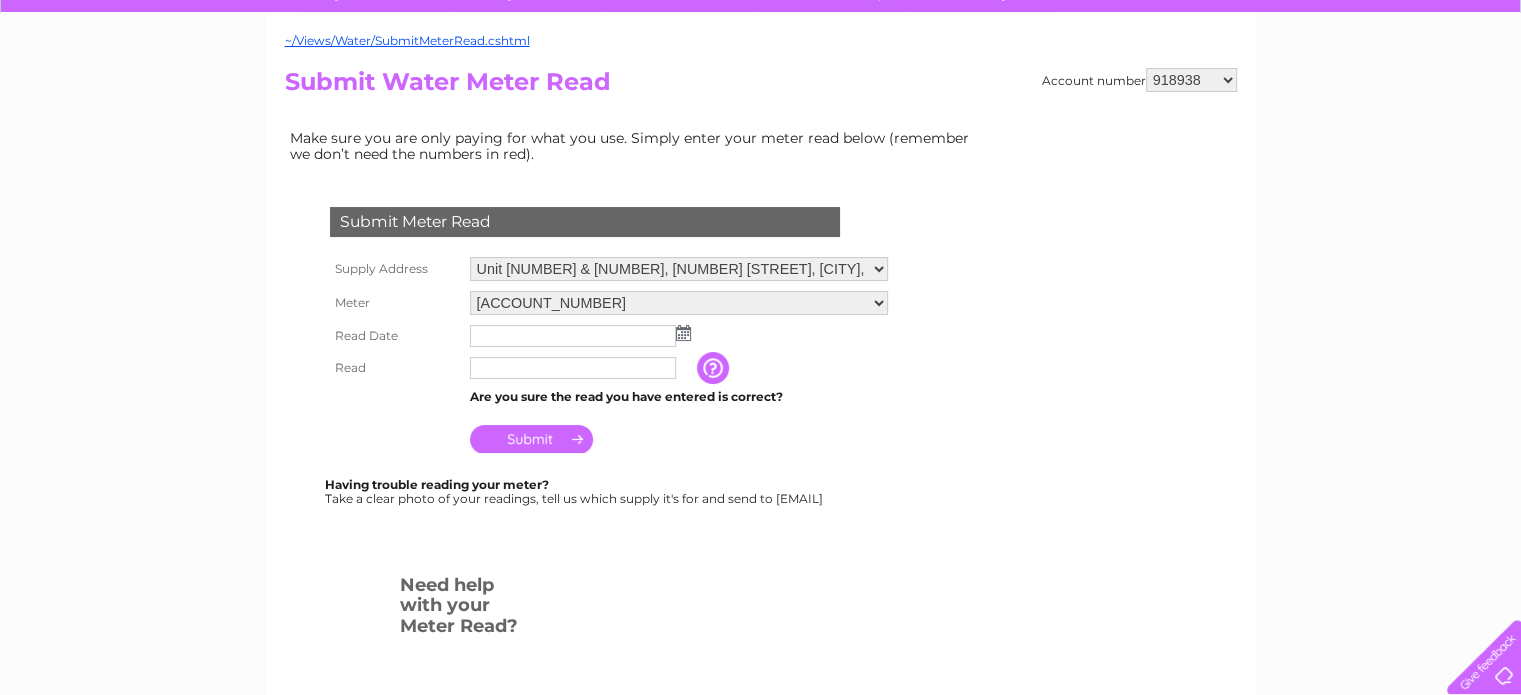 scroll, scrollTop: 300, scrollLeft: 0, axis: vertical 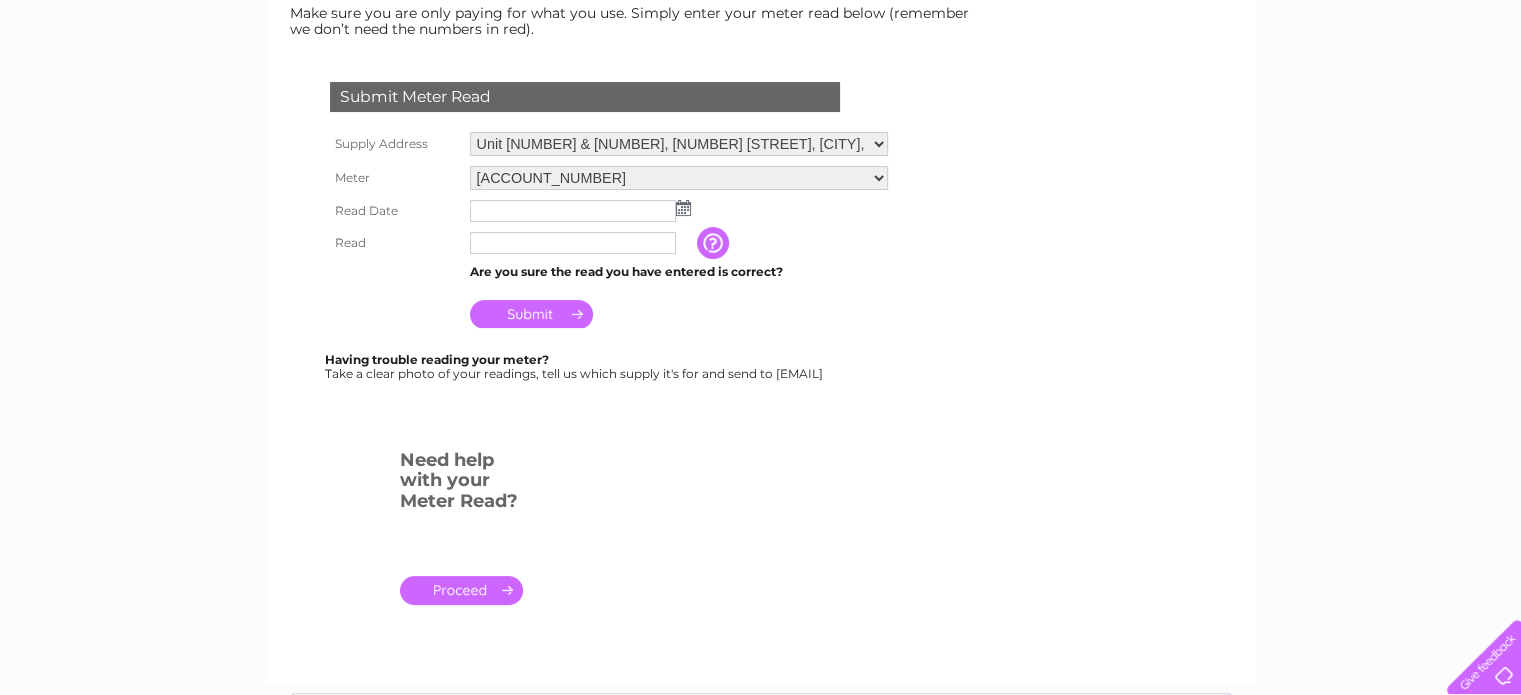 click on "Unit 18 & 20, 16 York Street, Ayr, KA8 8DQ" at bounding box center (679, 144) 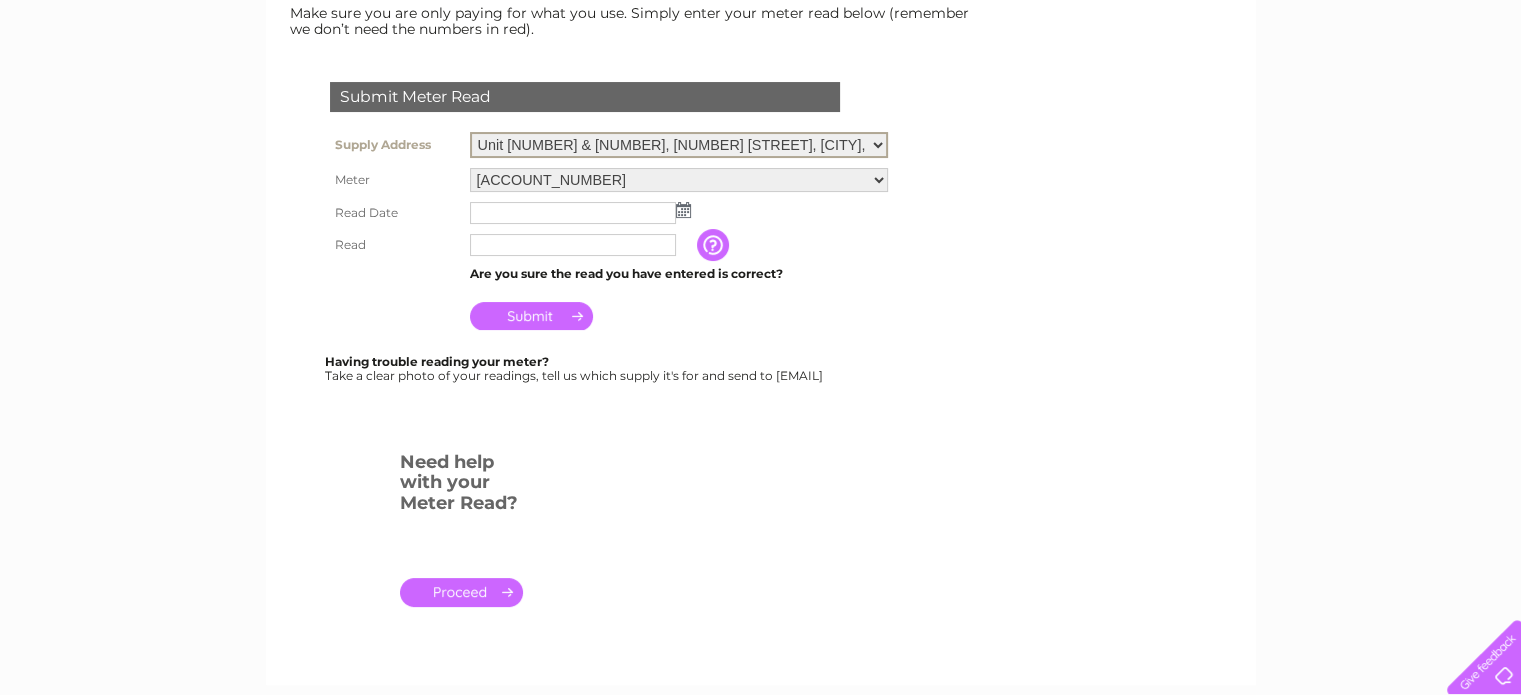 click on "Unit 18 & 20, 16 York Street, Ayr, KA8 8DQ" at bounding box center [679, 145] 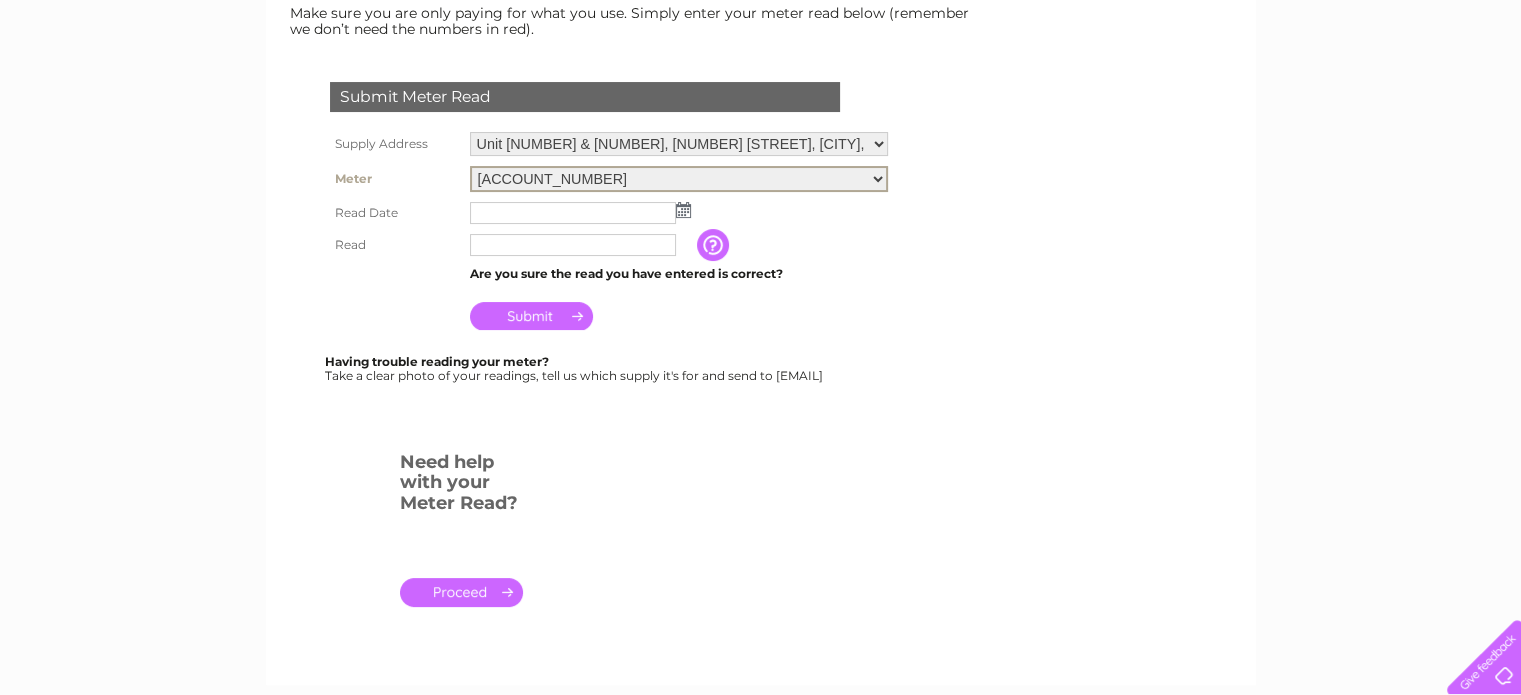 click on "06ELSTER14M596863" at bounding box center [679, 179] 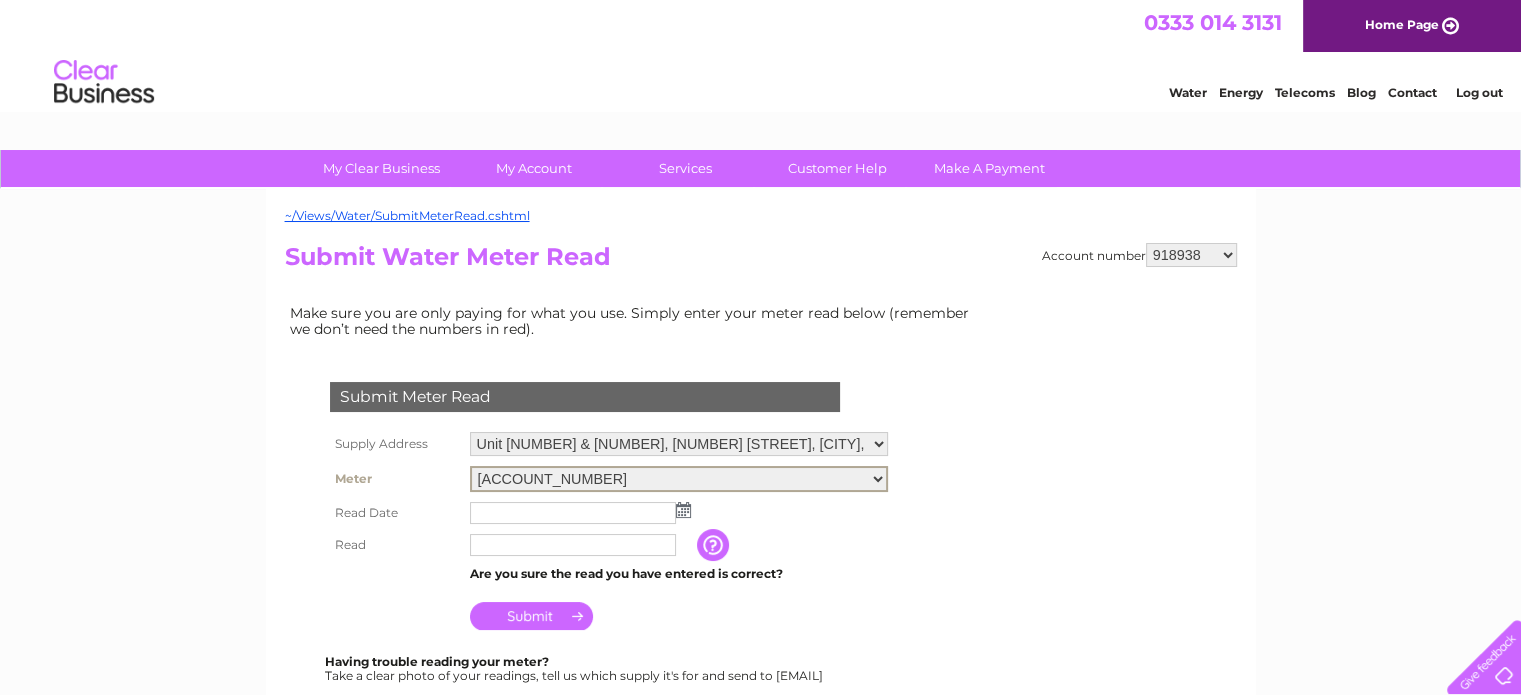 click on "918938
927106
930247
934594
934597
941698
979159
989143
994306
1094838
1096227
1104726
1134318
1134853
1139327
1140013
1140304
1142816
30266118
30266119
30271444
30274533
30283766
30302318
30307420" at bounding box center (1191, 255) 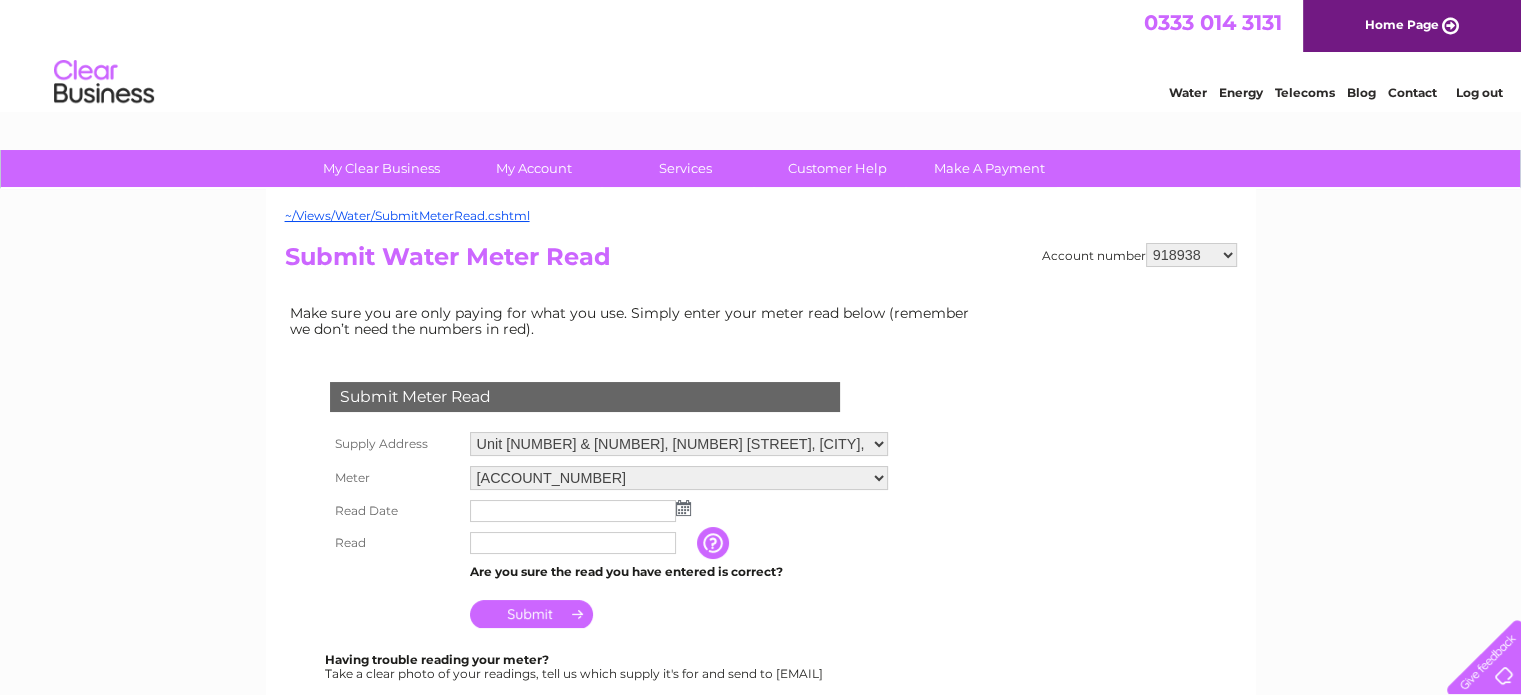 select on "941698" 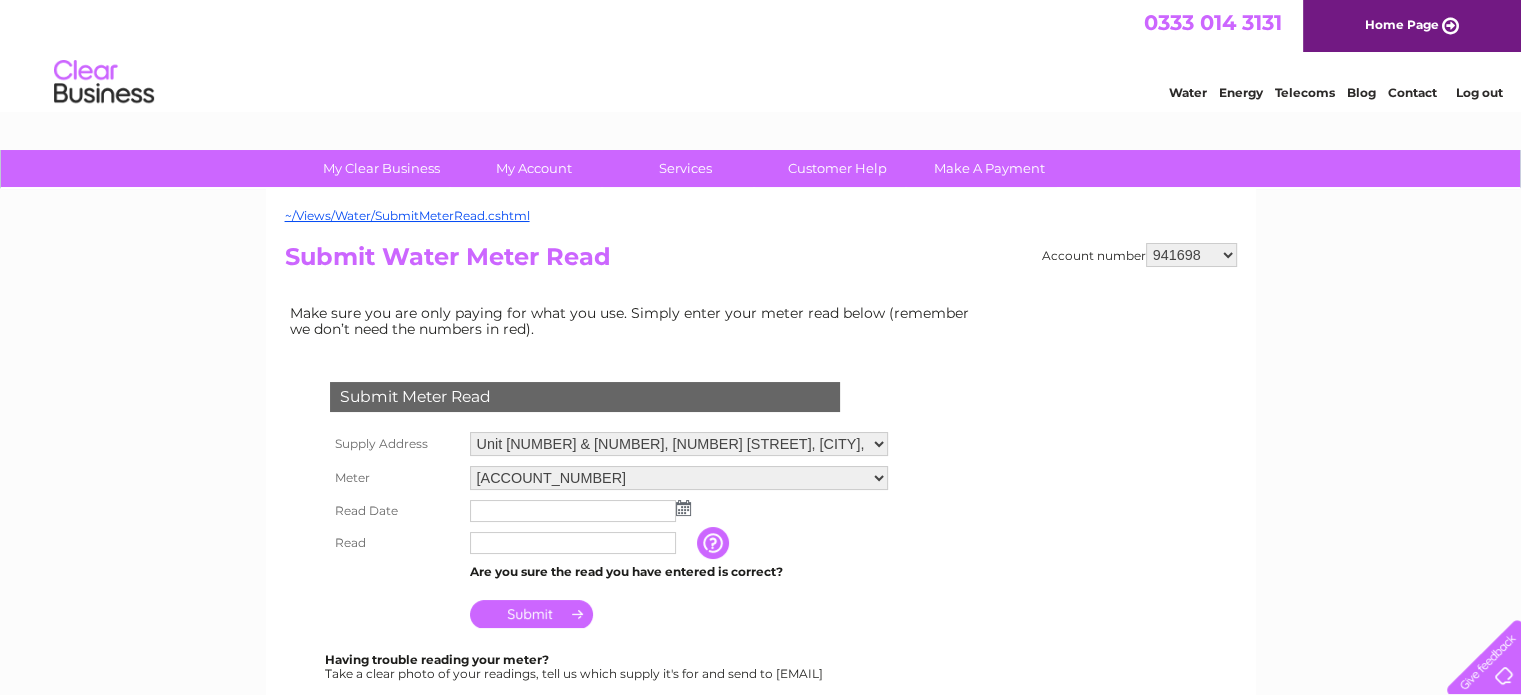 click on "918938
927106
930247
934594
934597
941698
979159
989143
994306
1094838
1096227
1104726
1134318
1134853
1139327
1140013
1140304
1142816
30266118
30266119
30271444
30274533
30283766
30302318
30307420" at bounding box center [1191, 255] 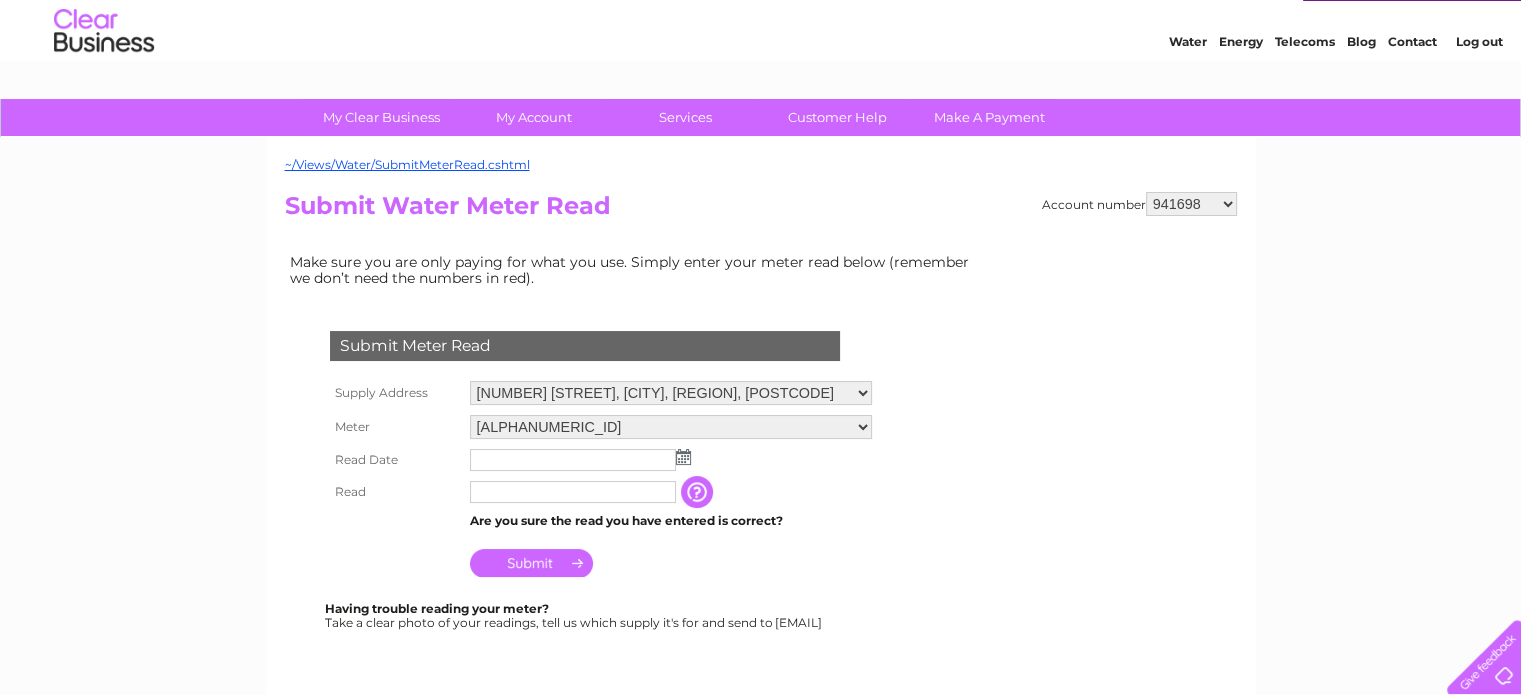 scroll, scrollTop: 100, scrollLeft: 0, axis: vertical 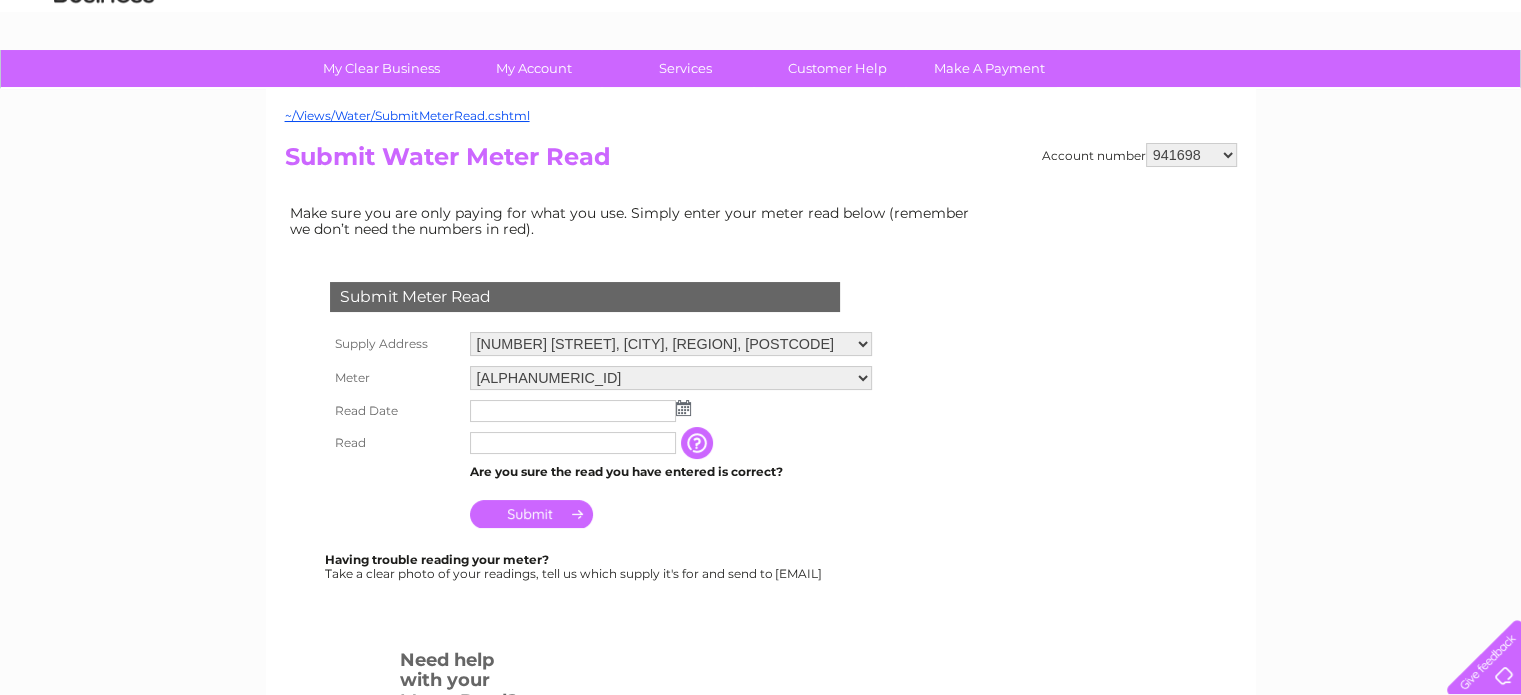 click on "58 West Regent Street, Glasgow, Lanarkshire, G2 2QZ
35-41 Queen St, Glasgow, G1 3DX
106-10 Hope Street, Glasgow, G2 6PH
Academy House, Shettleston Road, Glasgow, G32 9AT
31 Queen Street, Glasgow, G1 3EF
31 Queen Street, Glasgow, G1 3EF" at bounding box center [671, 344] 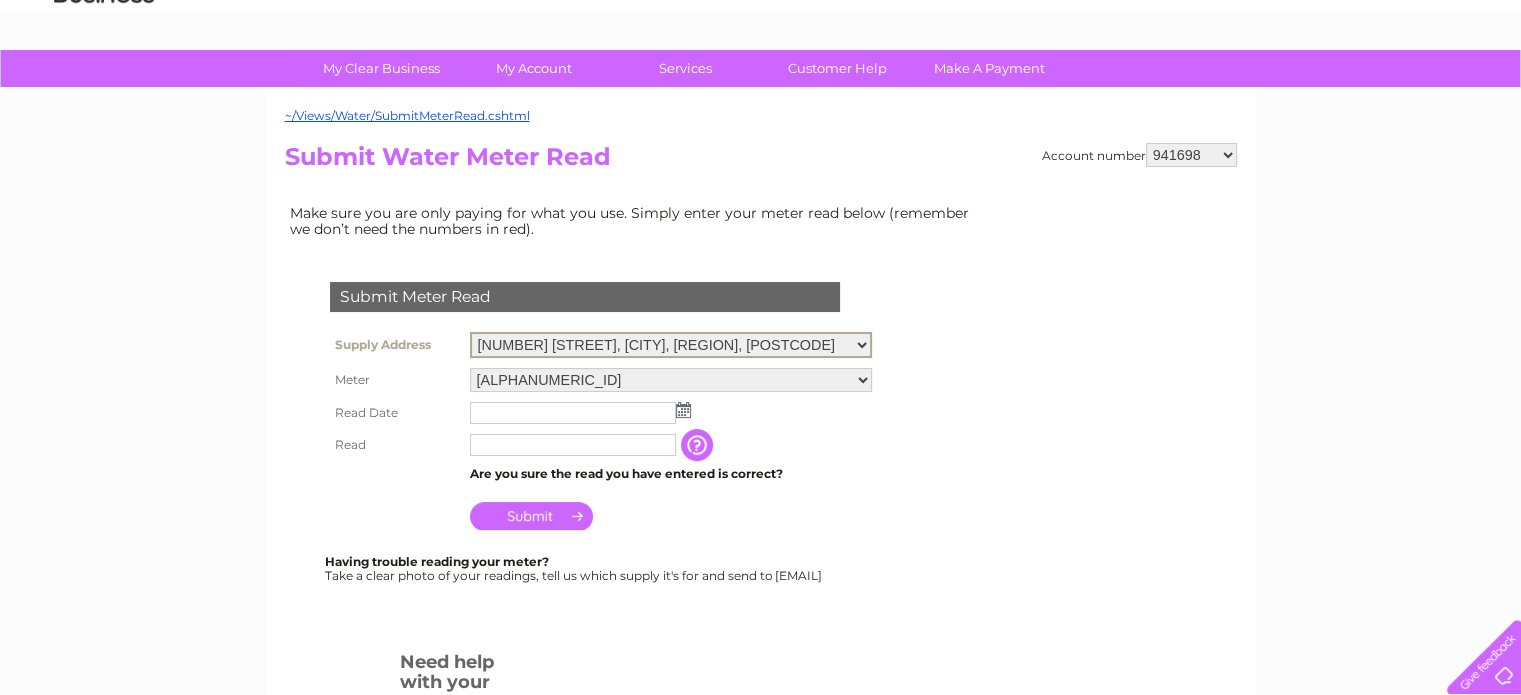 select on "402327" 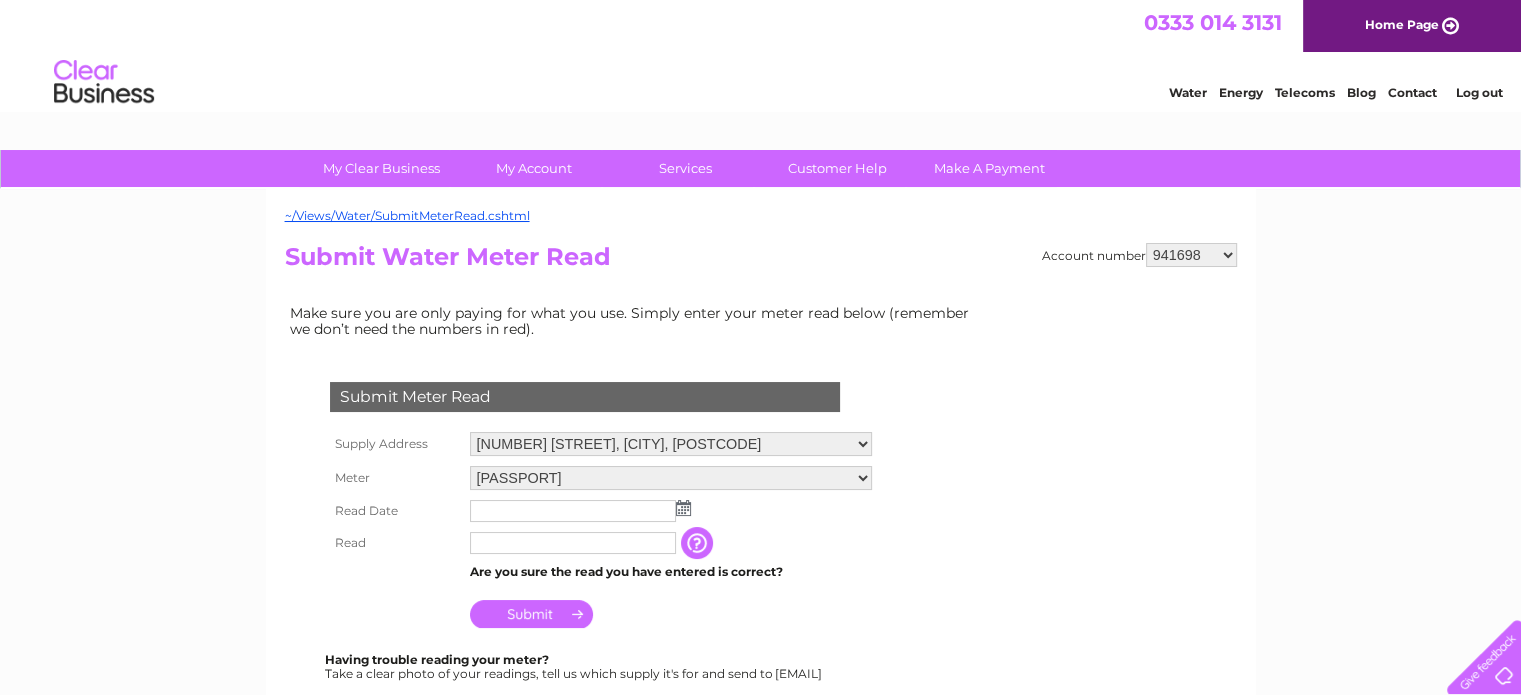 scroll, scrollTop: 0, scrollLeft: 0, axis: both 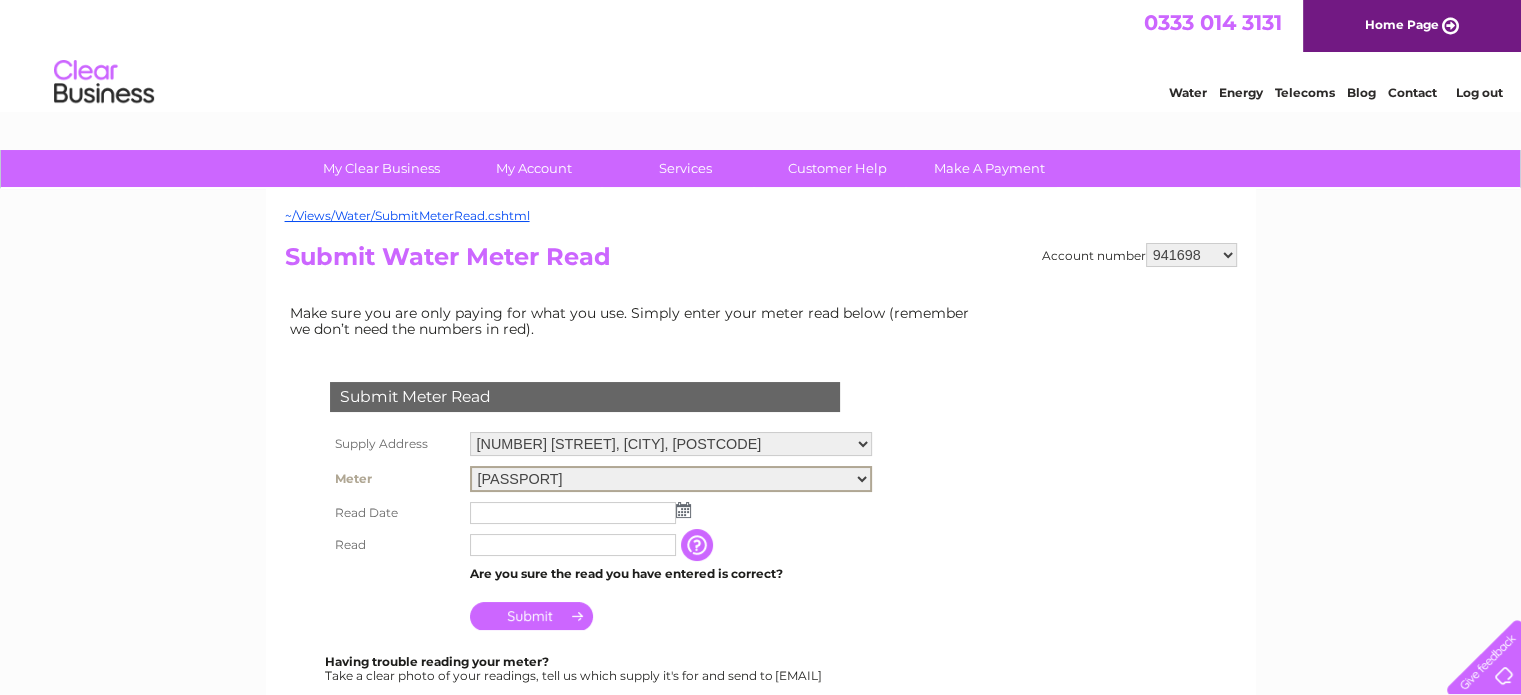 click on "07100330206A212558" at bounding box center (671, 479) 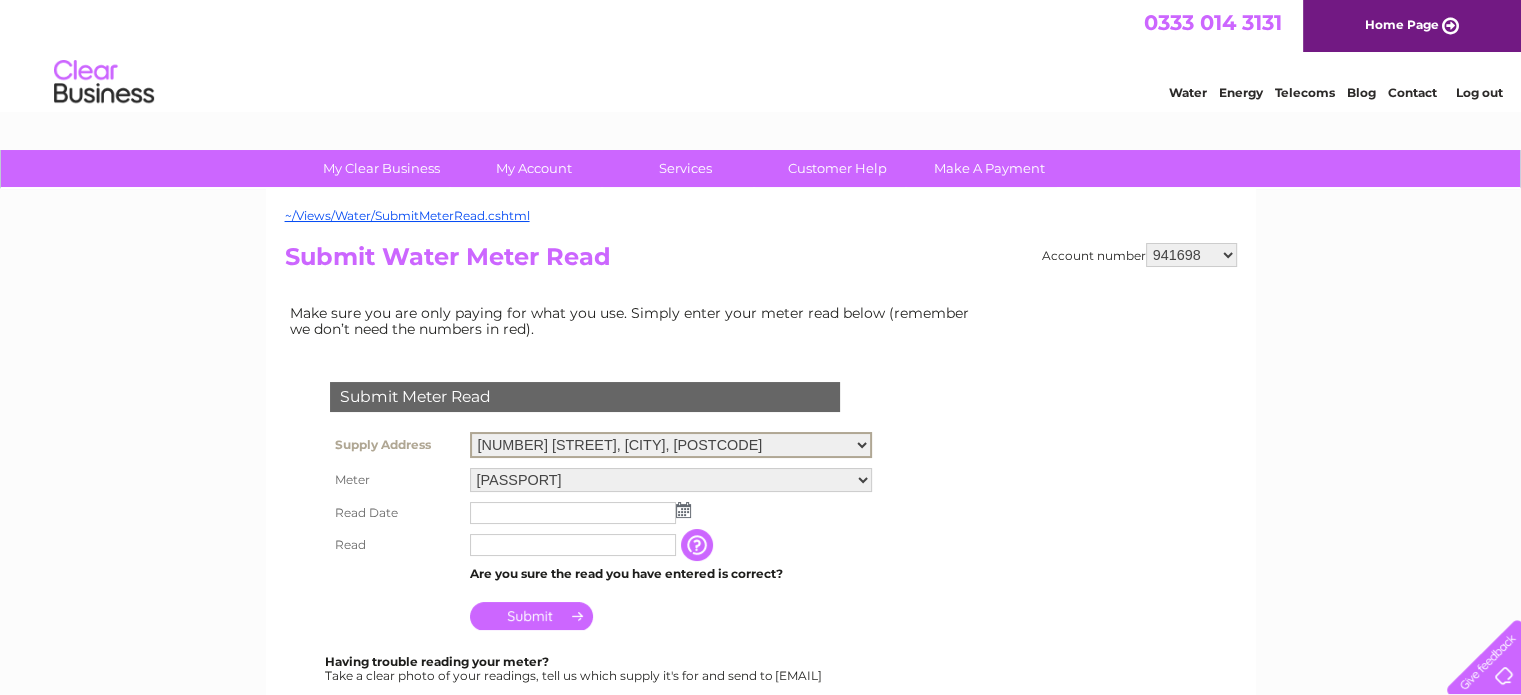 select on "554205" 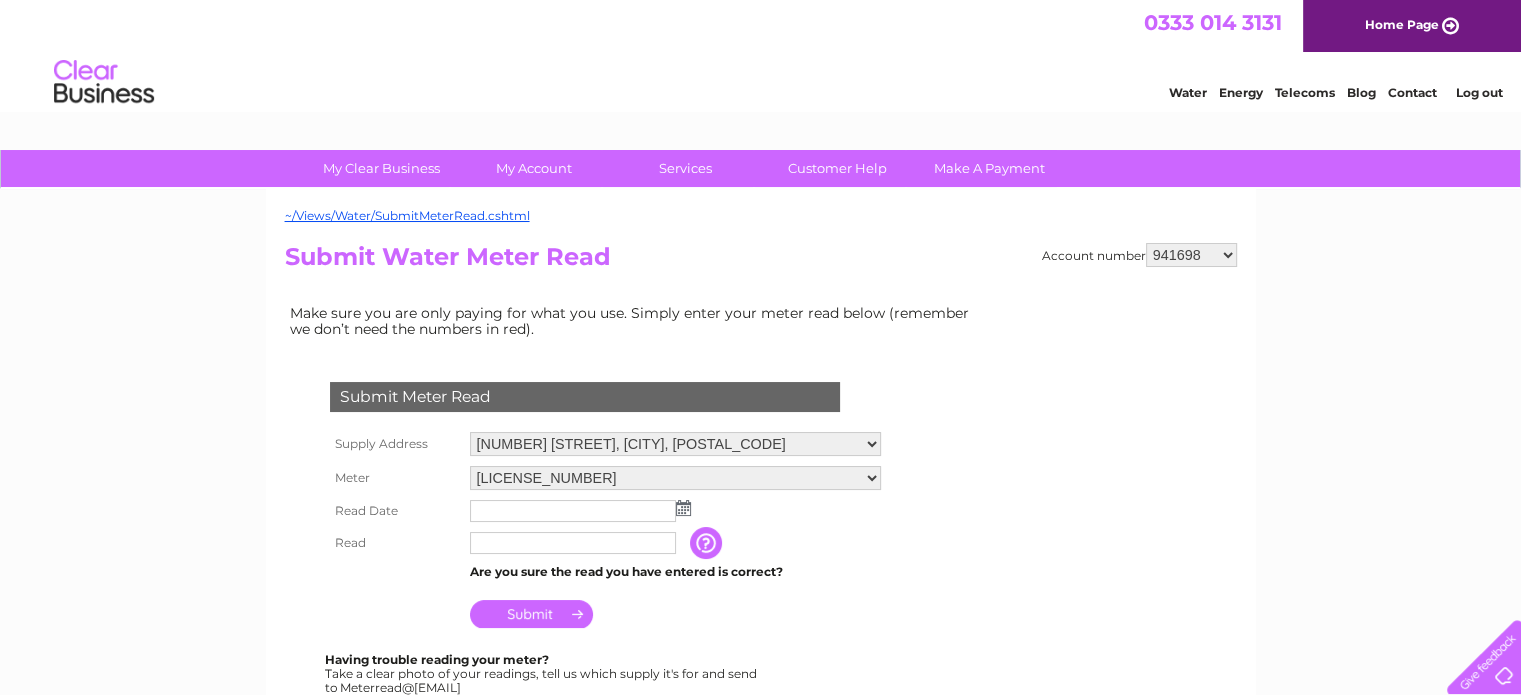 scroll, scrollTop: 0, scrollLeft: 0, axis: both 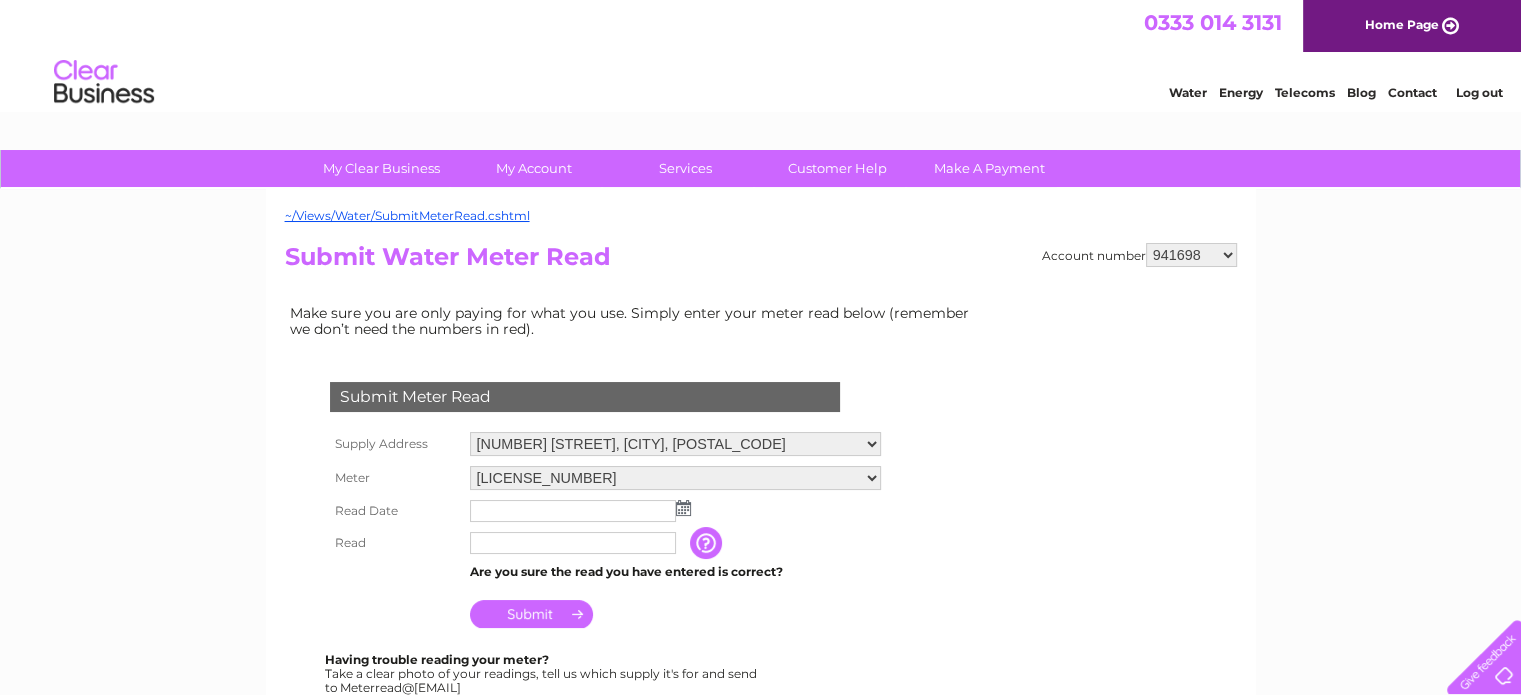 click at bounding box center (683, 508) 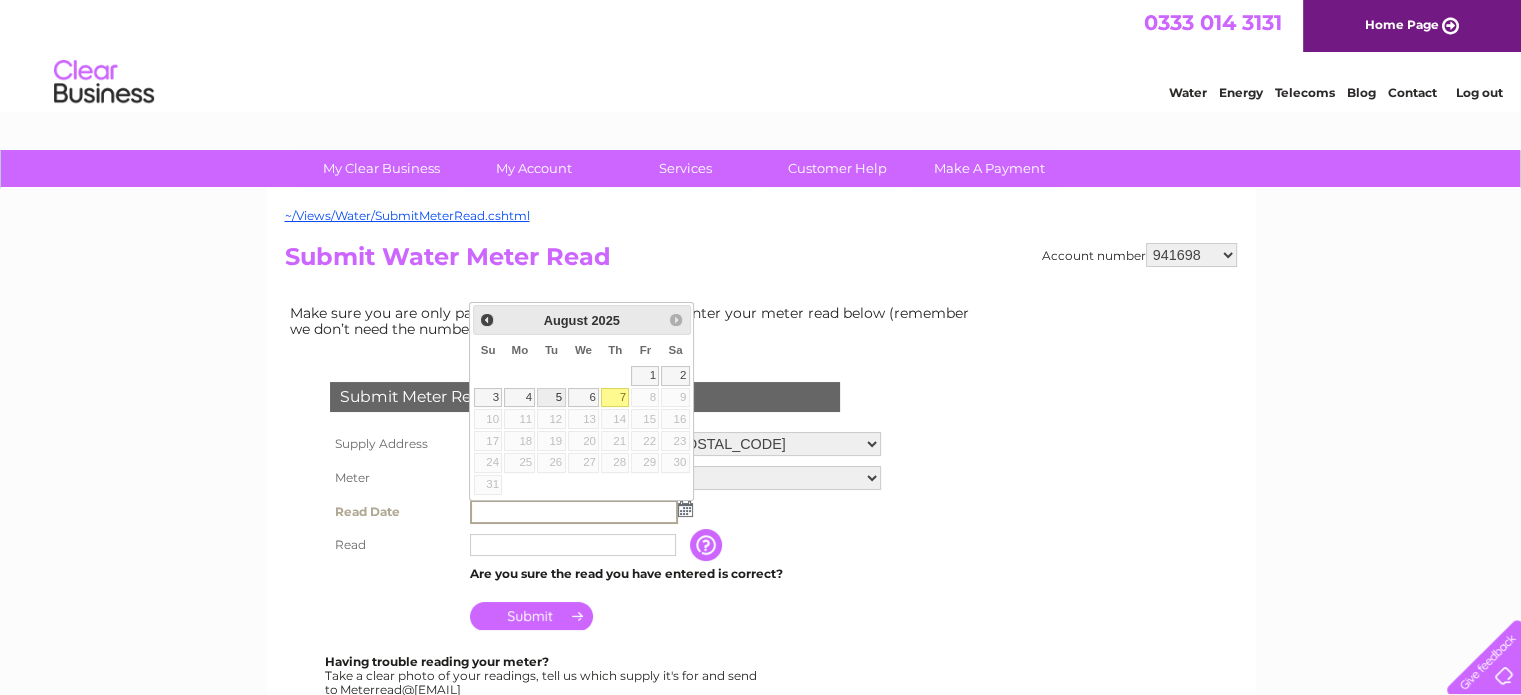 click on "5" at bounding box center [551, 398] 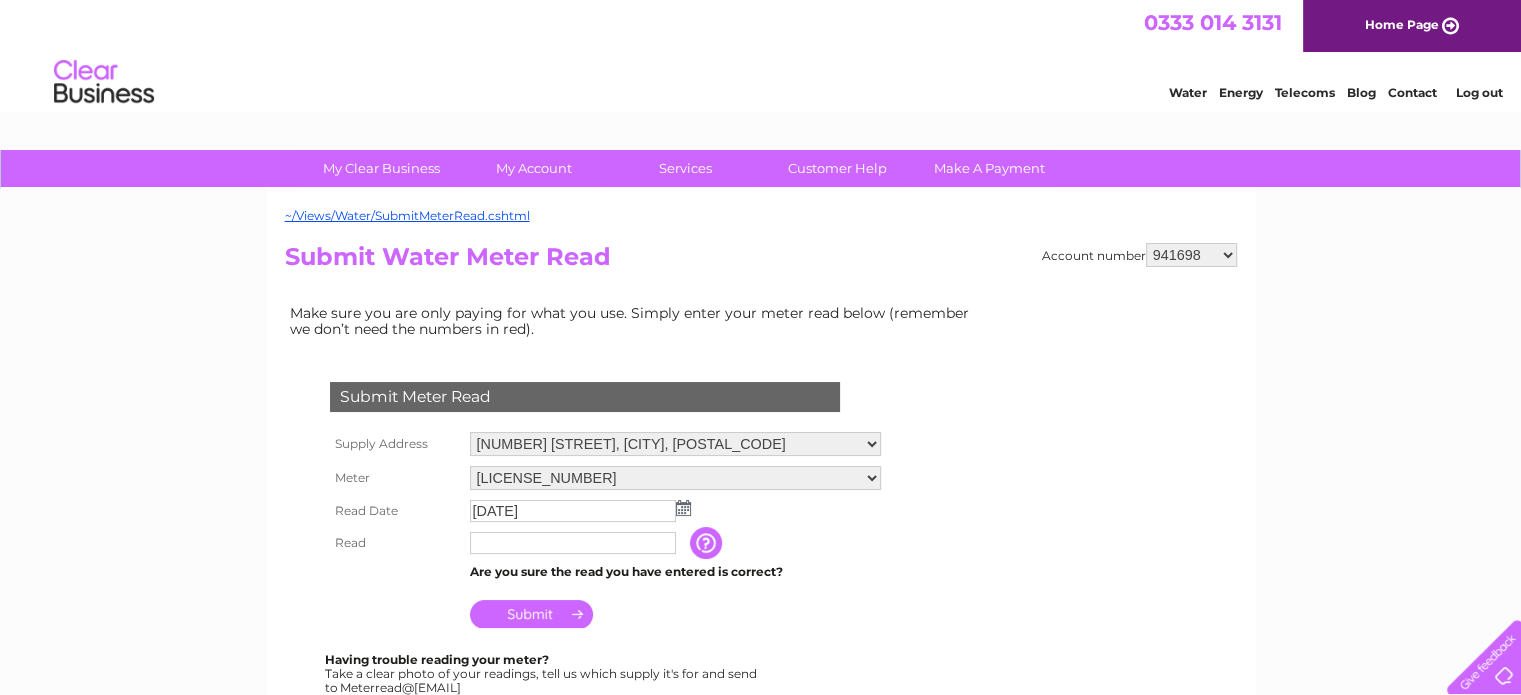 click at bounding box center (573, 543) 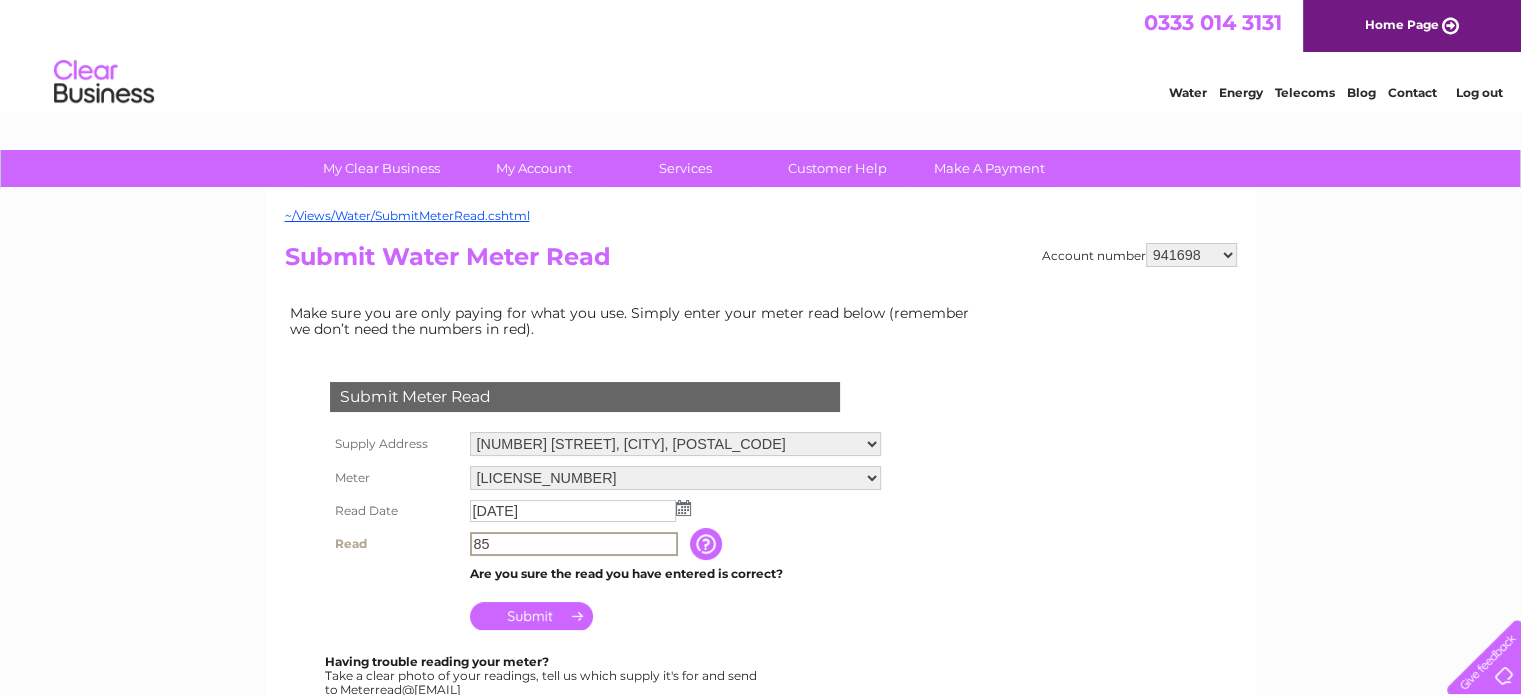 type on "85" 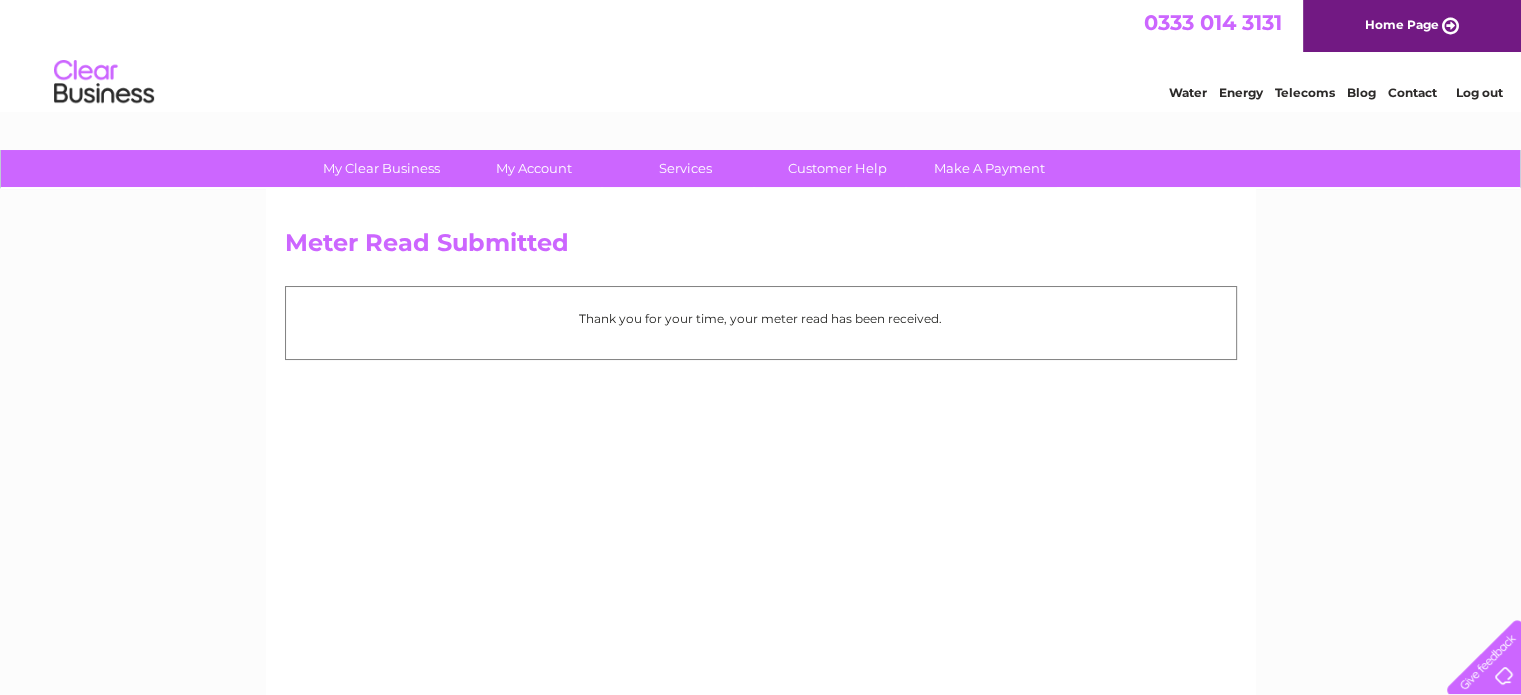 scroll, scrollTop: 0, scrollLeft: 0, axis: both 